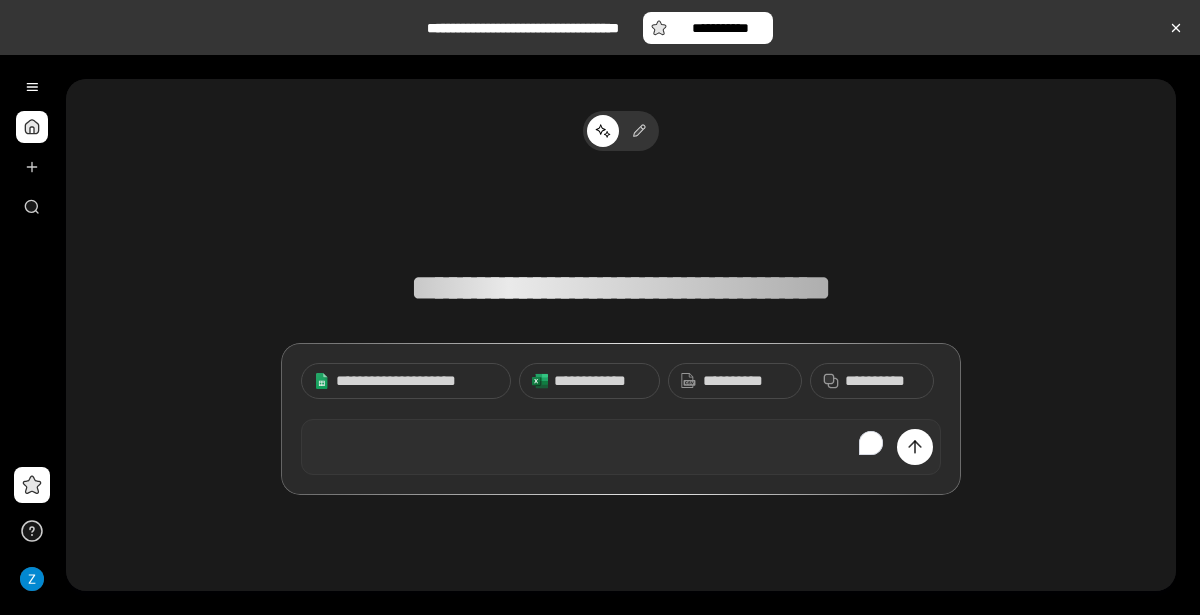 scroll, scrollTop: 0, scrollLeft: 0, axis: both 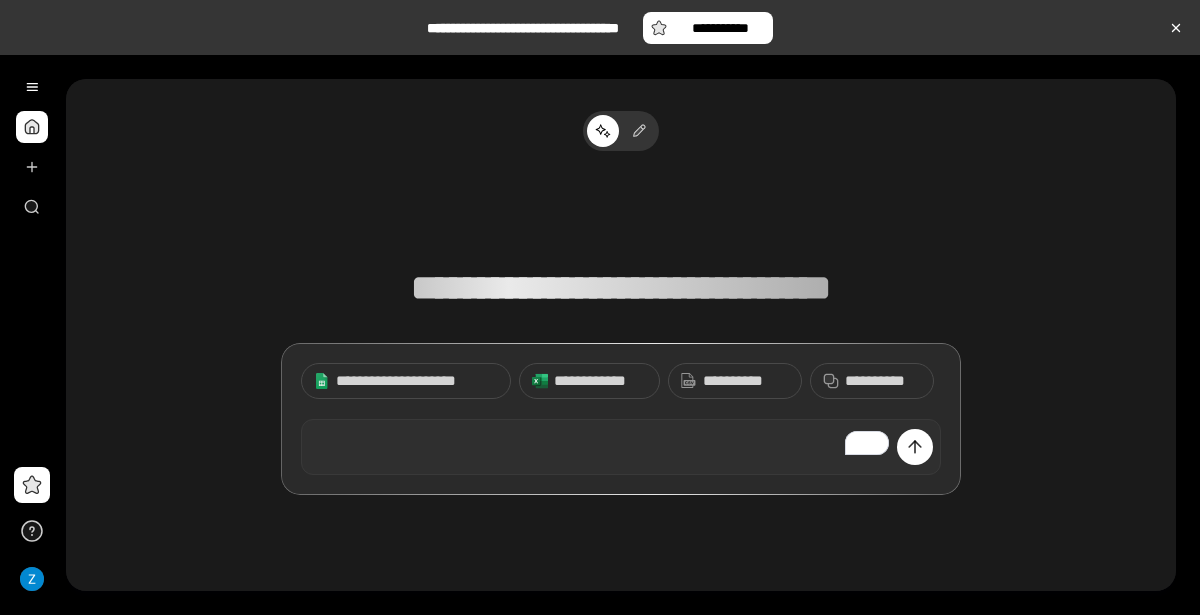 type 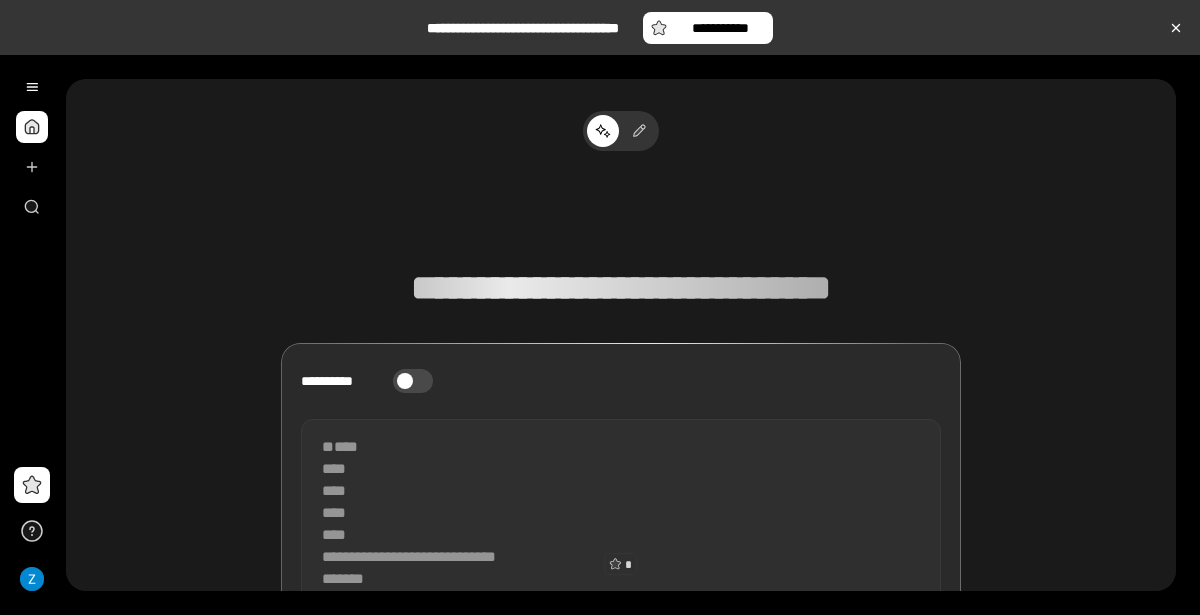 scroll, scrollTop: 283, scrollLeft: 0, axis: vertical 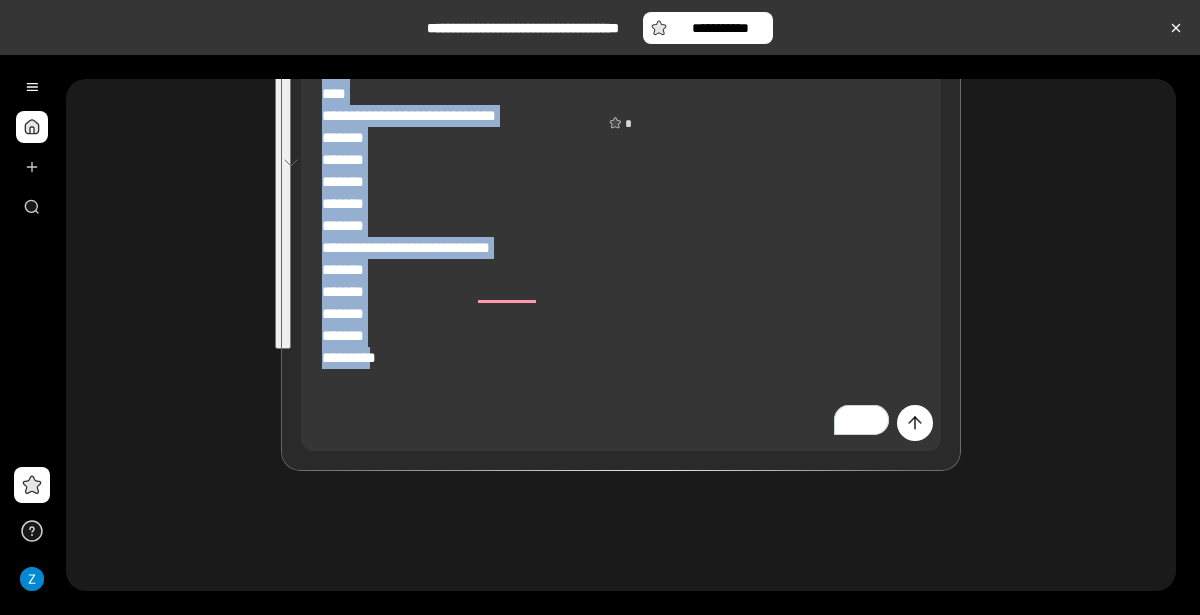 drag, startPoint x: 319, startPoint y: 258, endPoint x: 396, endPoint y: 600, distance: 350.56097 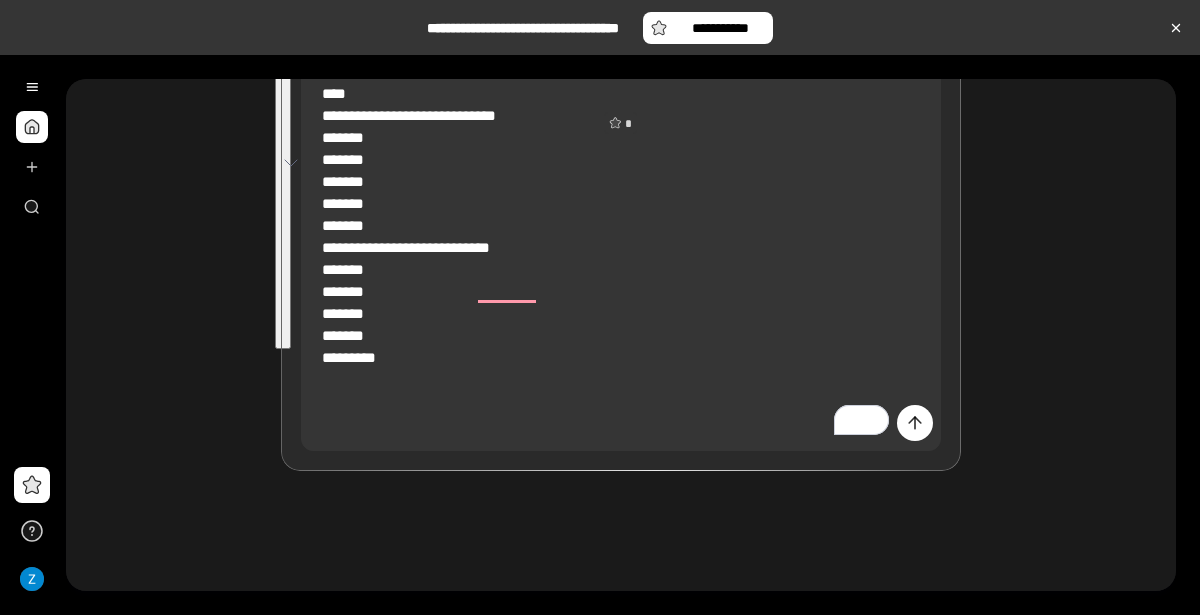 scroll, scrollTop: 66, scrollLeft: 0, axis: vertical 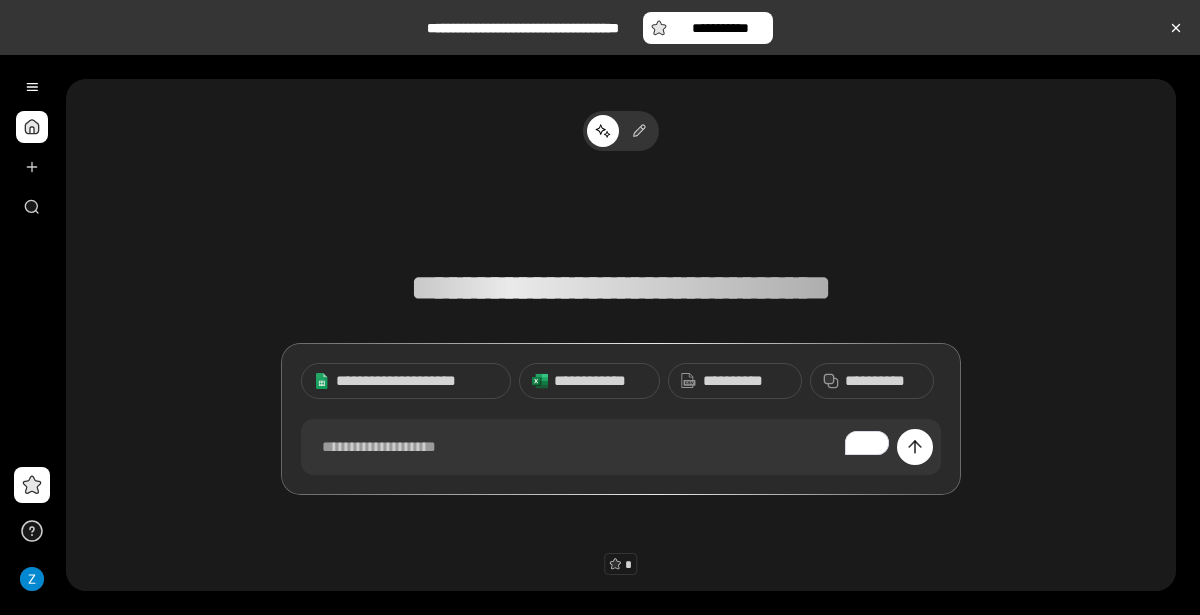 type 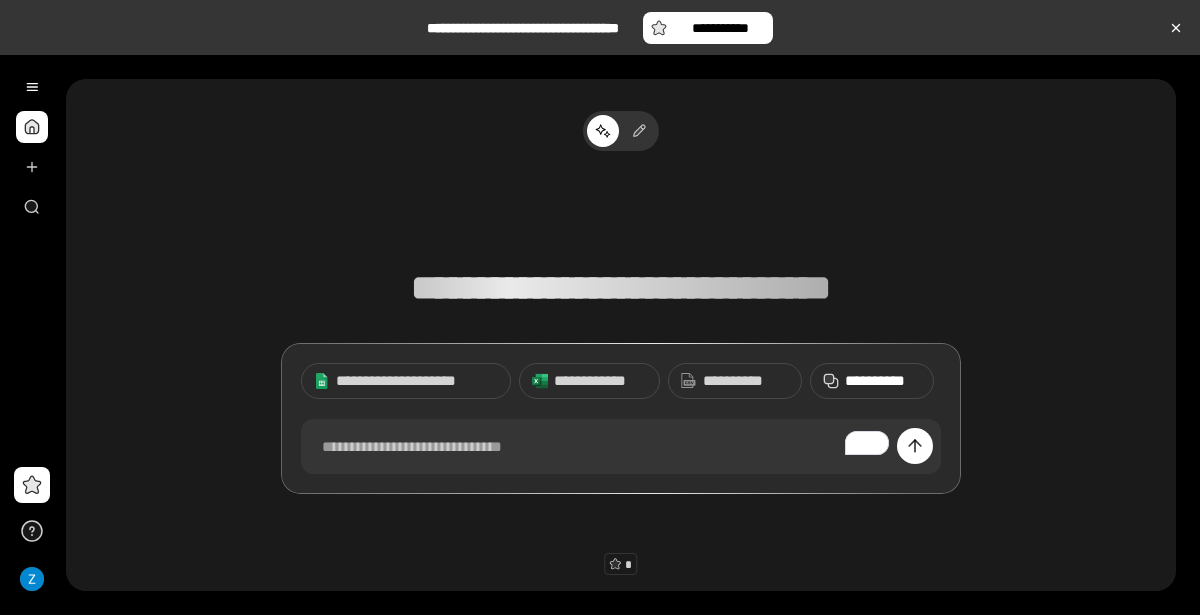 click on "**********" at bounding box center (883, 381) 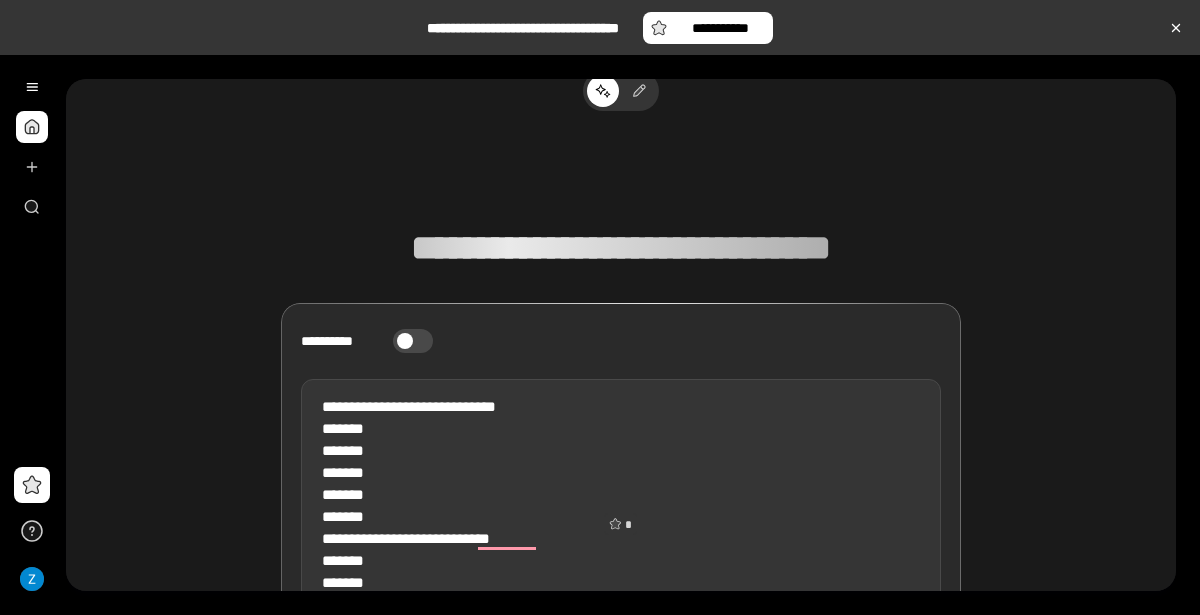 scroll, scrollTop: 0, scrollLeft: 0, axis: both 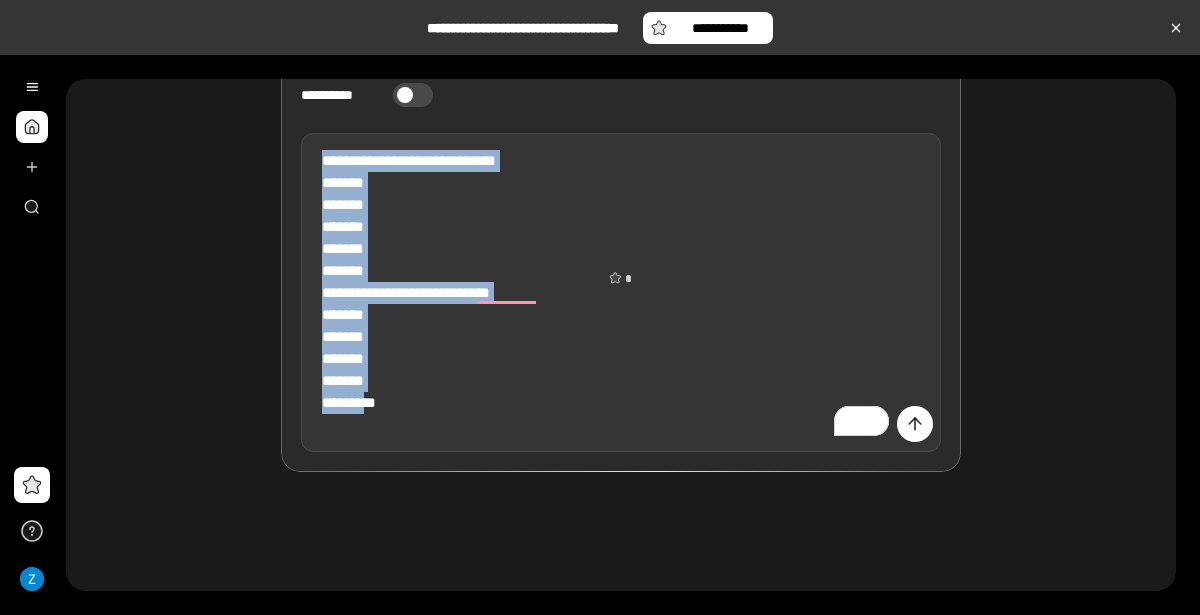 drag, startPoint x: 427, startPoint y: 395, endPoint x: 303, endPoint y: 125, distance: 297.11276 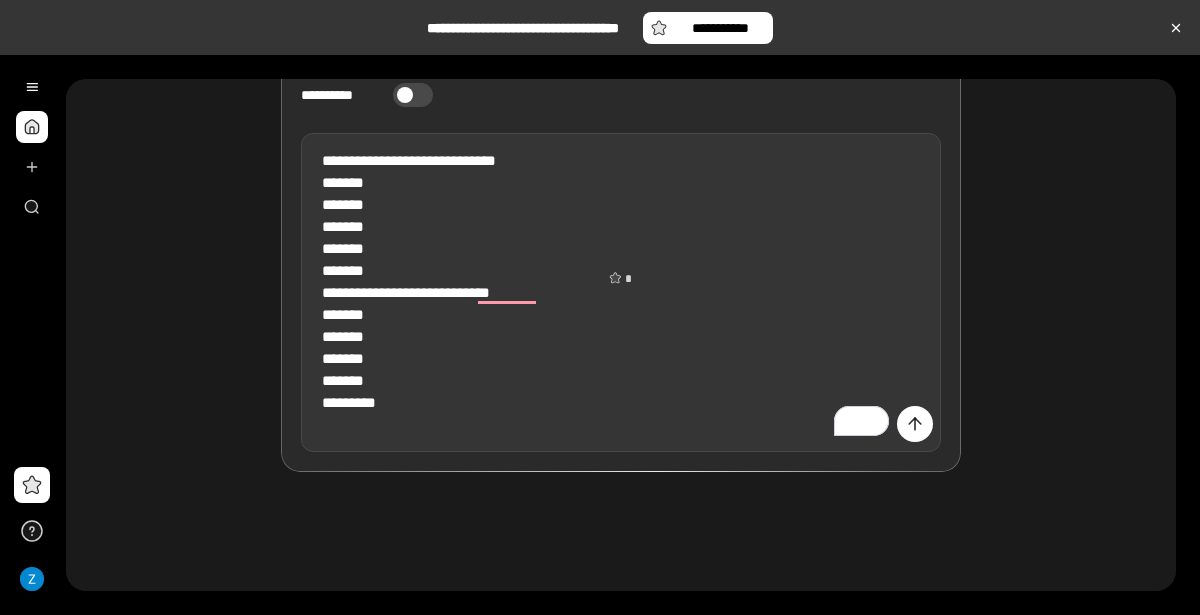 scroll, scrollTop: 14, scrollLeft: 0, axis: vertical 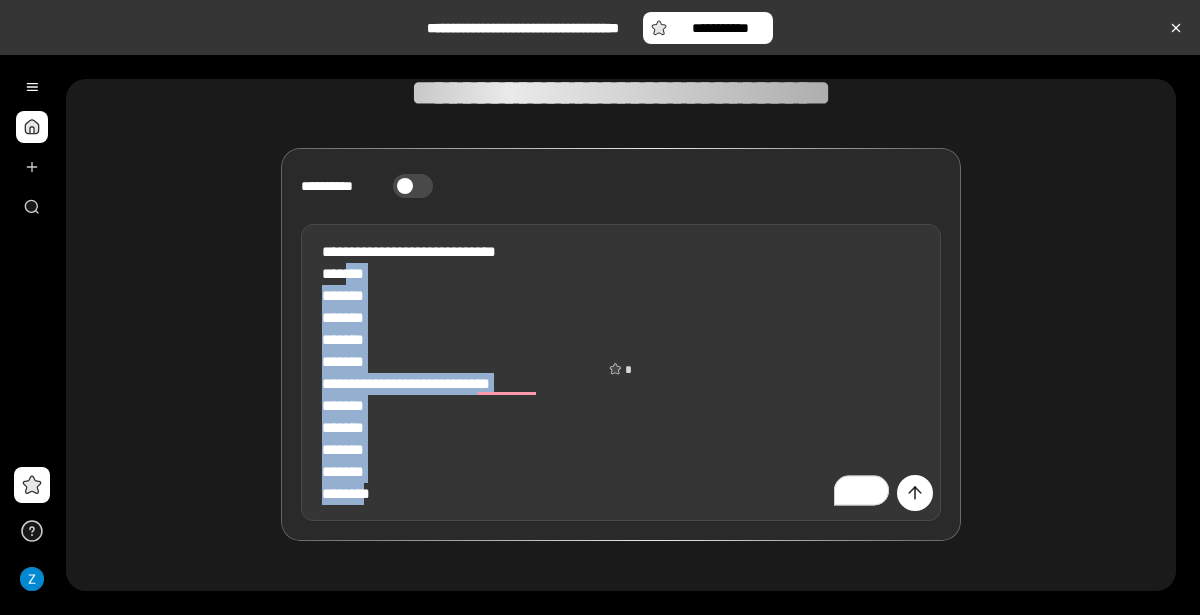drag, startPoint x: 431, startPoint y: 507, endPoint x: 354, endPoint y: 267, distance: 252.04959 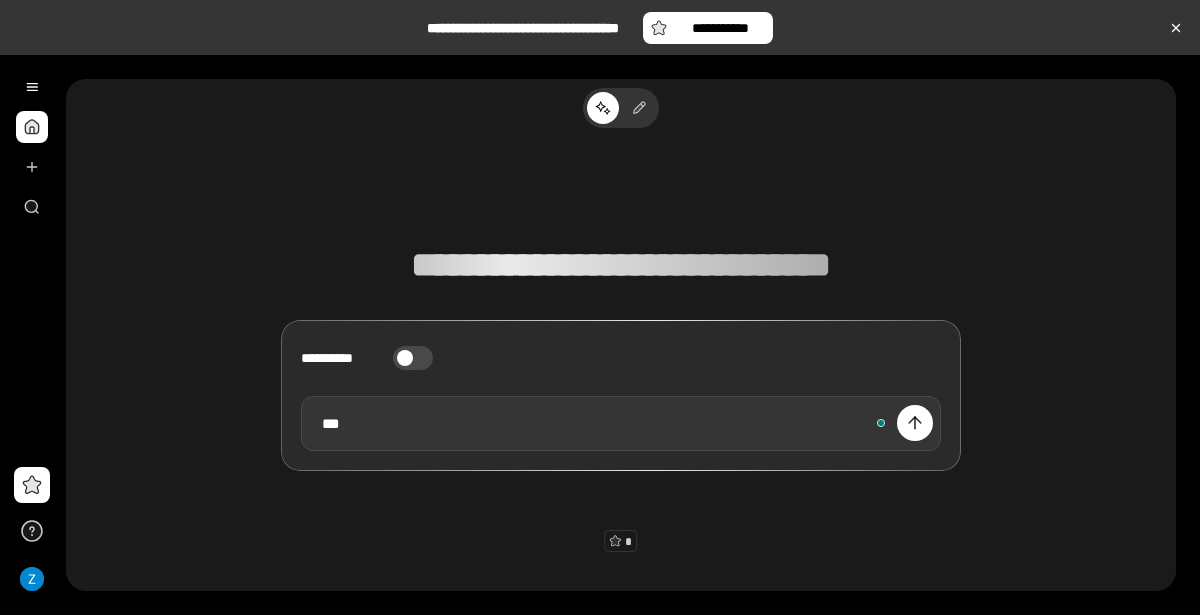 scroll, scrollTop: 22, scrollLeft: 0, axis: vertical 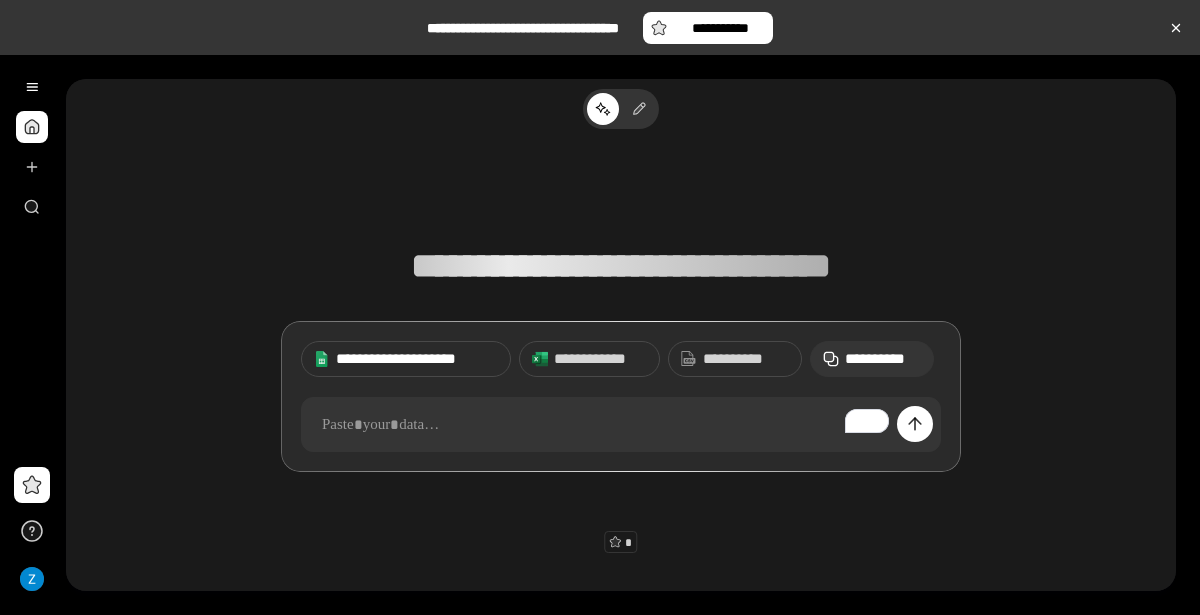 click on "**********" at bounding box center (417, 359) 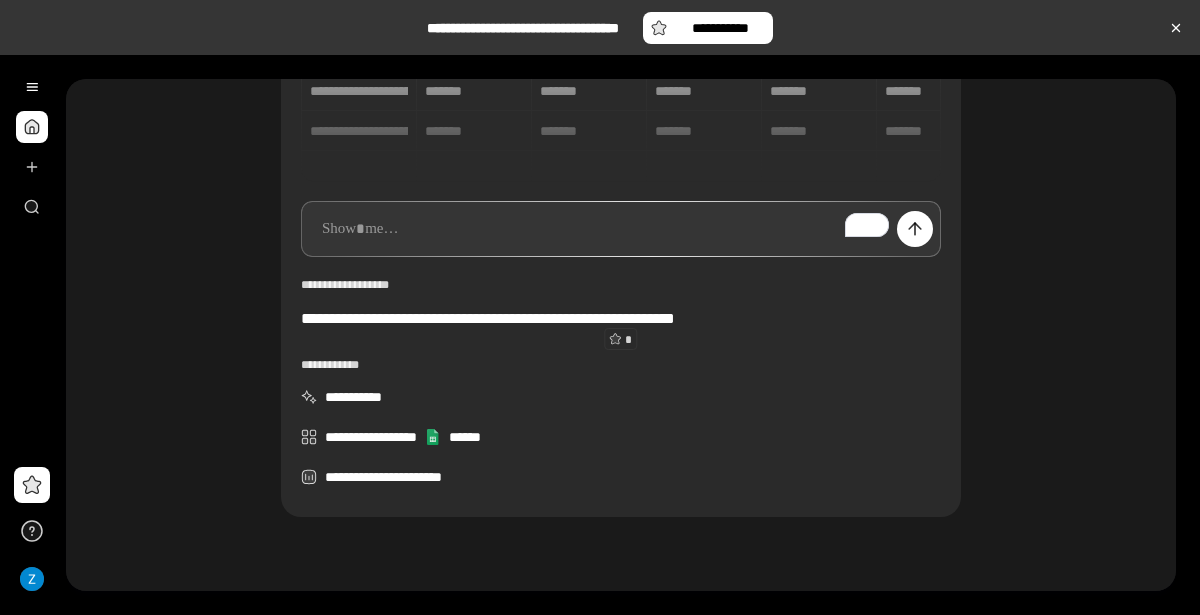 scroll, scrollTop: 225, scrollLeft: 0, axis: vertical 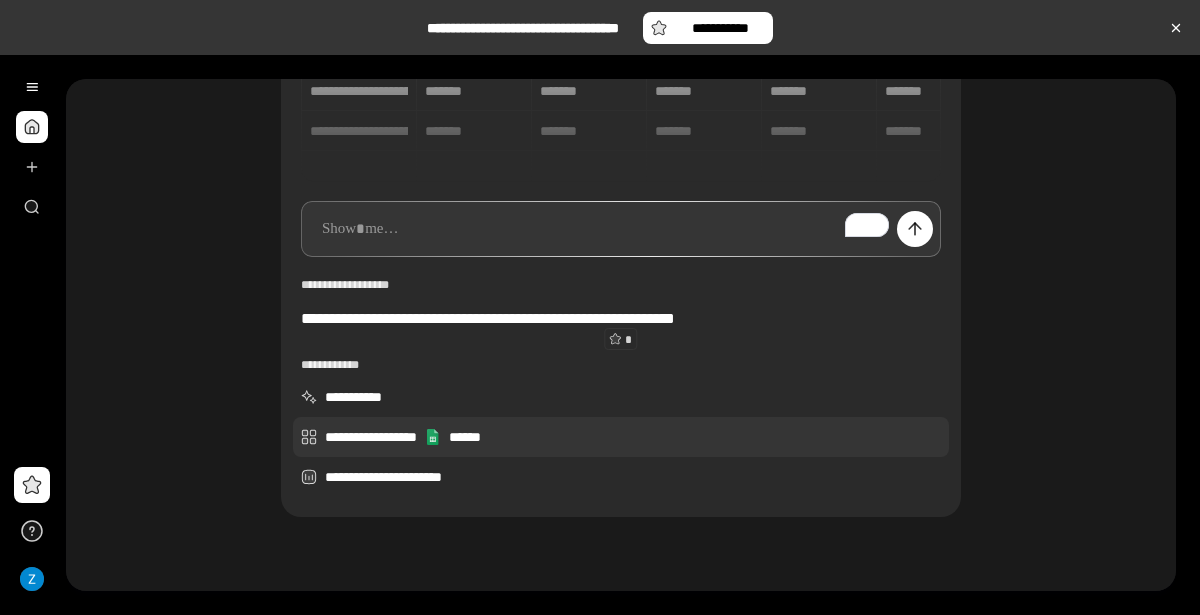 click on "[FIRST] [LAST]" at bounding box center (621, 437) 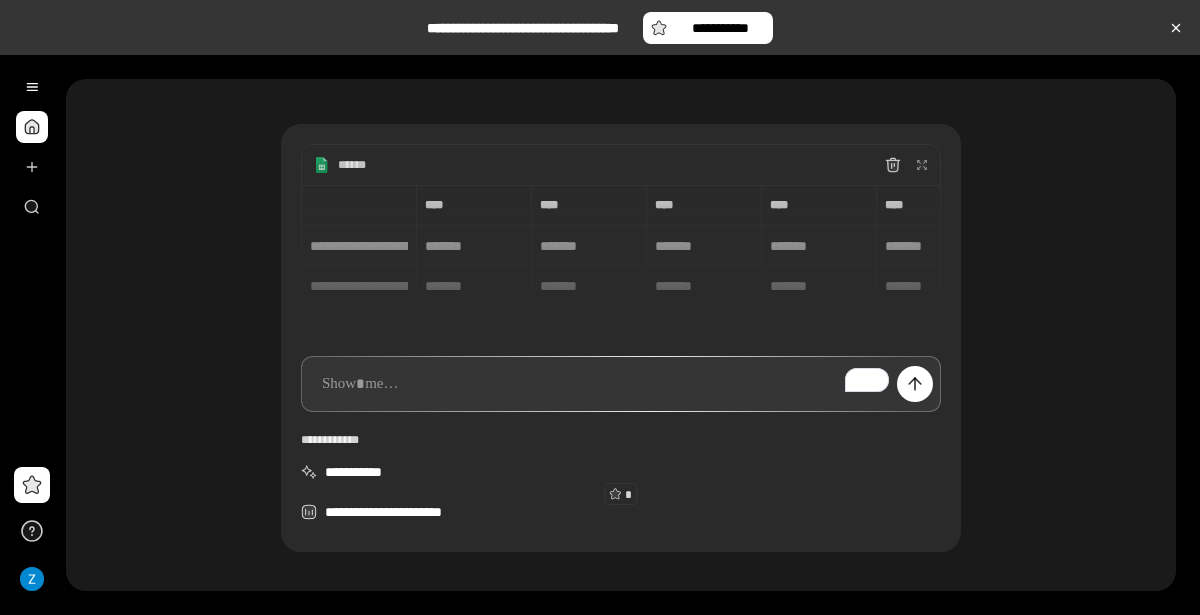 scroll, scrollTop: 0, scrollLeft: 0, axis: both 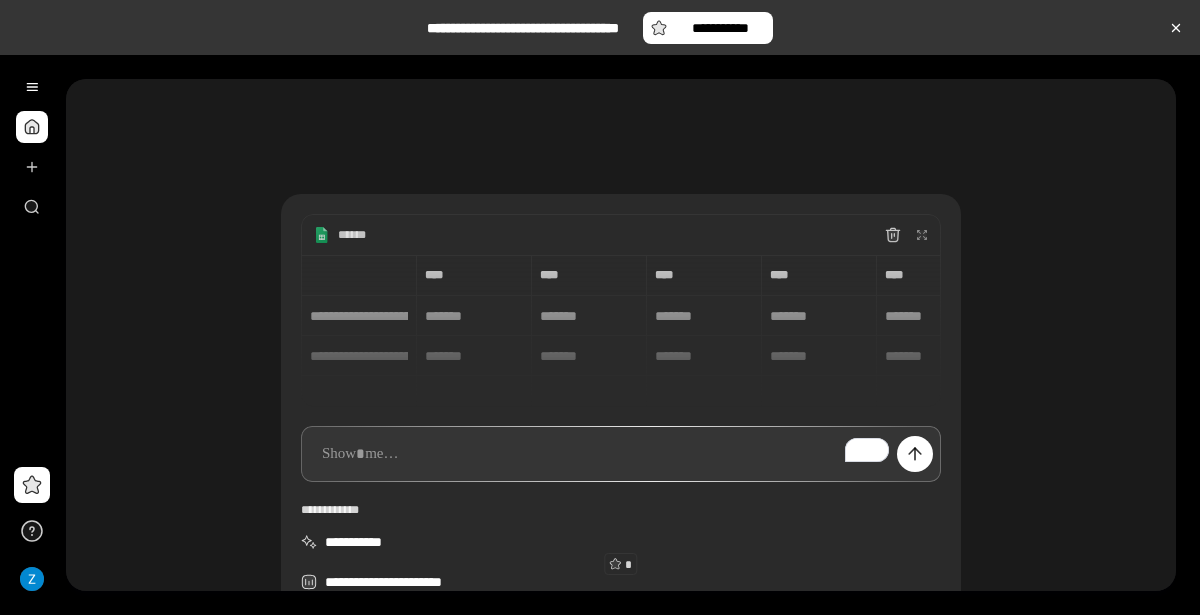 click at bounding box center [32, 147] 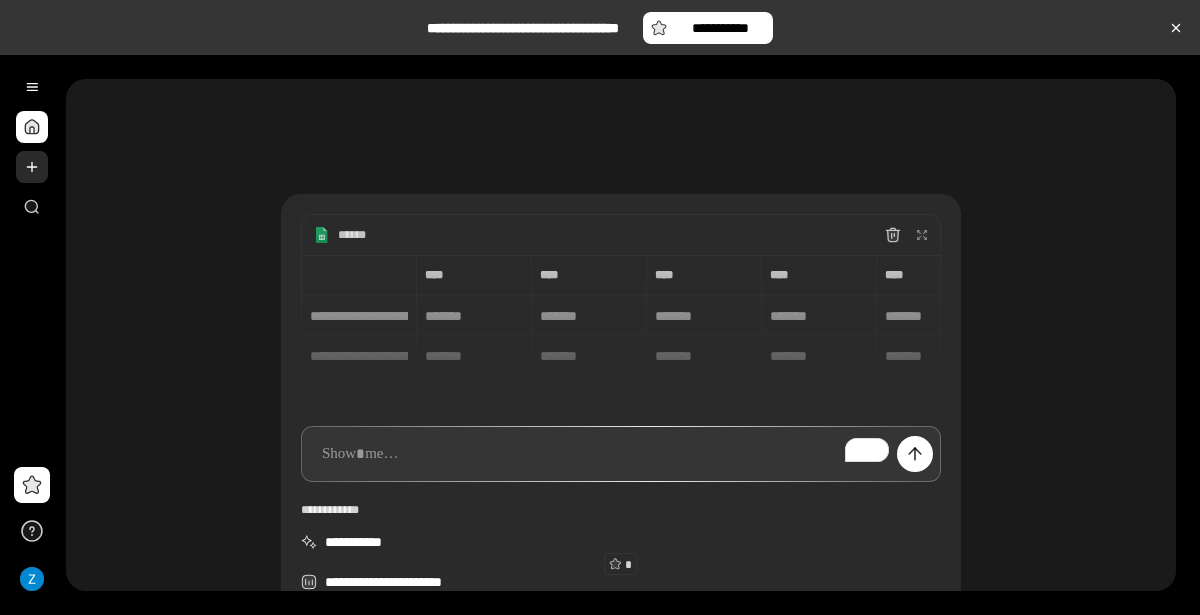 click at bounding box center [32, 167] 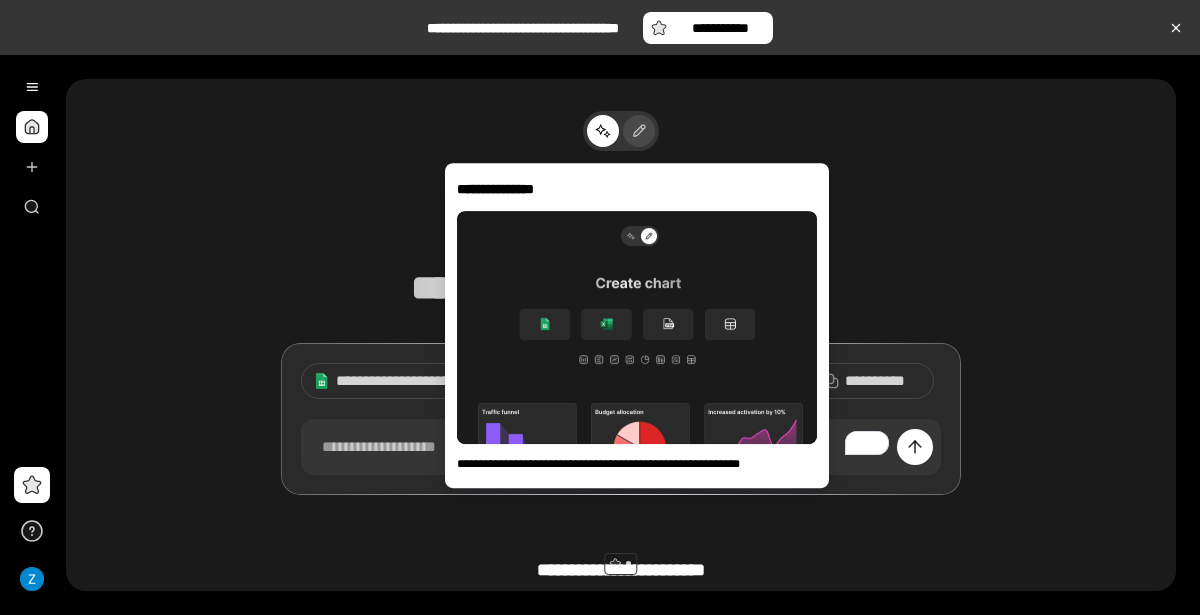 click at bounding box center (639, 131) 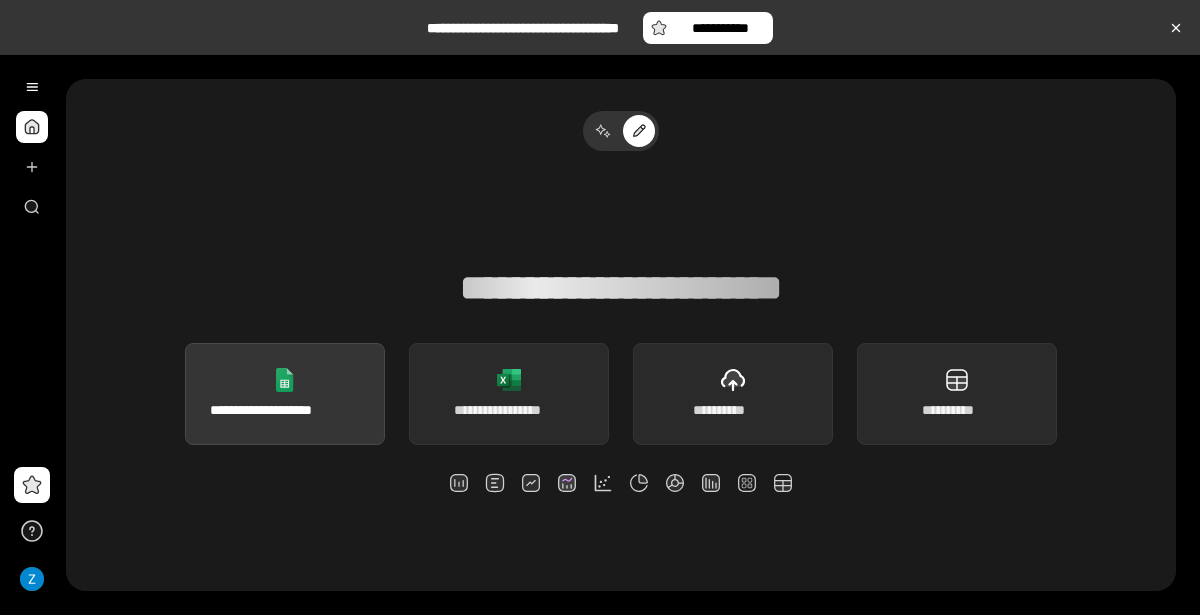 click on "**********" at bounding box center (285, 410) 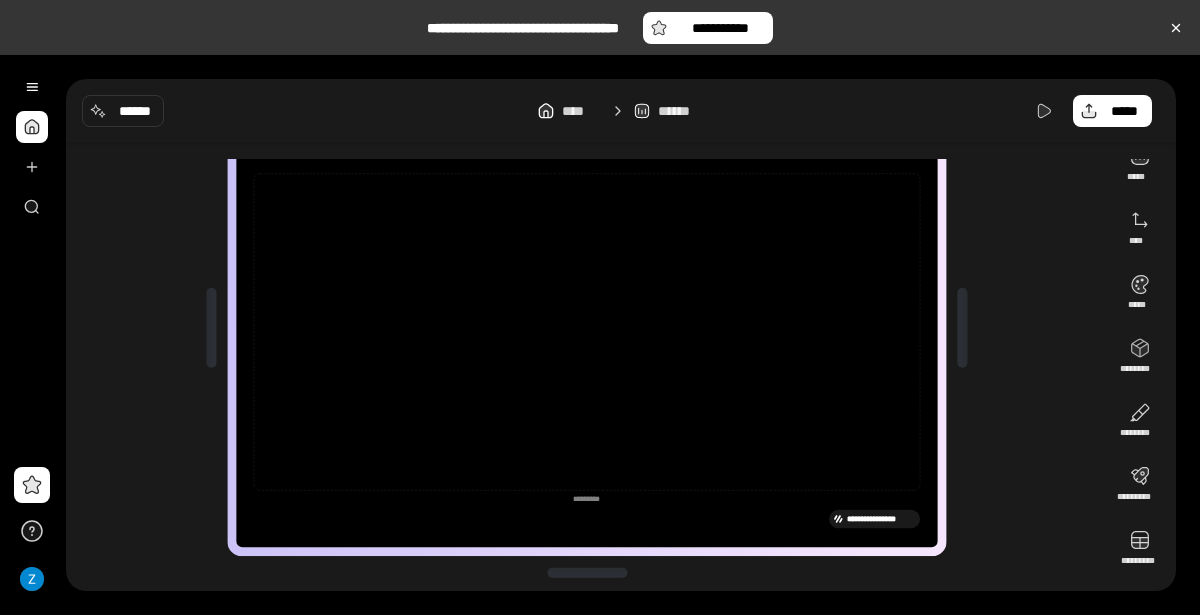 scroll, scrollTop: 0, scrollLeft: 0, axis: both 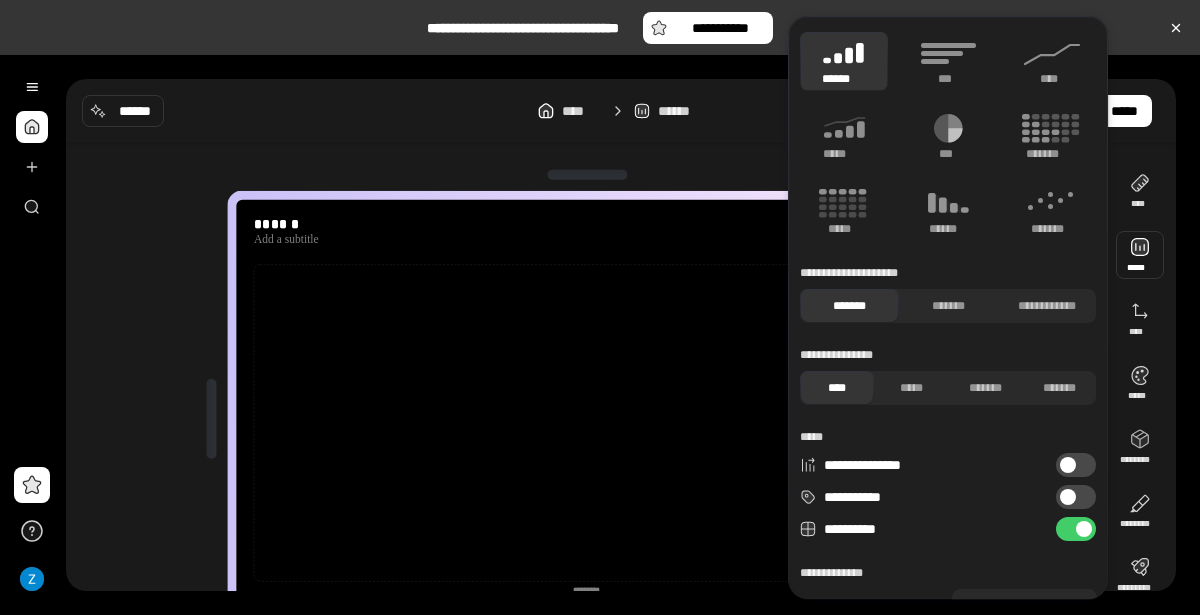click at bounding box center [1140, 255] 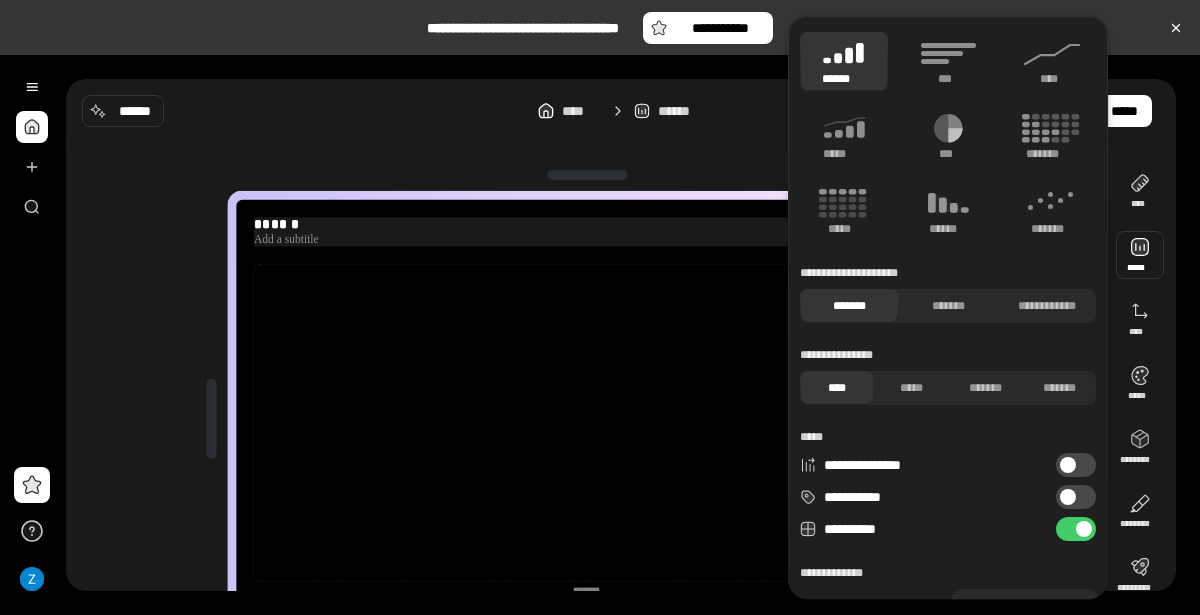 click at bounding box center [587, 240] 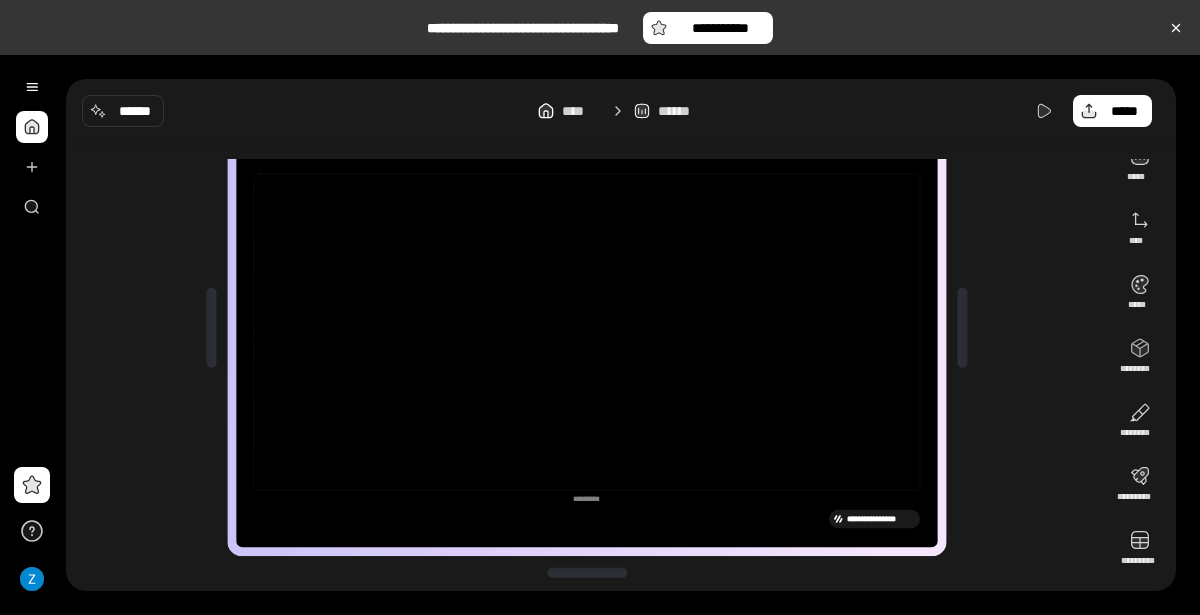 scroll, scrollTop: 90, scrollLeft: 0, axis: vertical 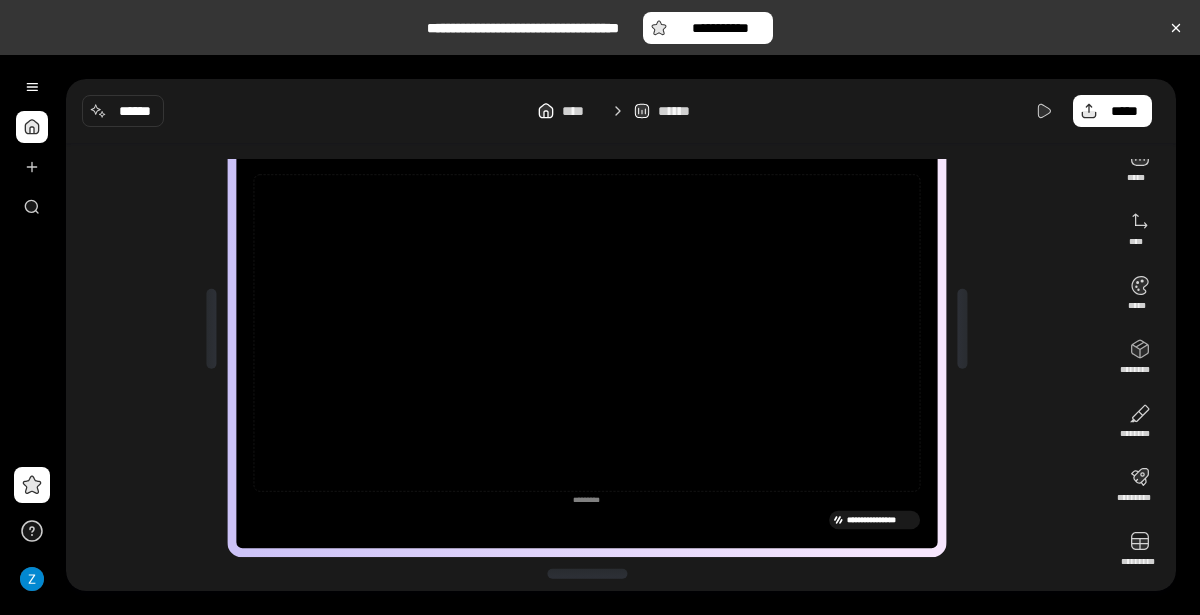 click 